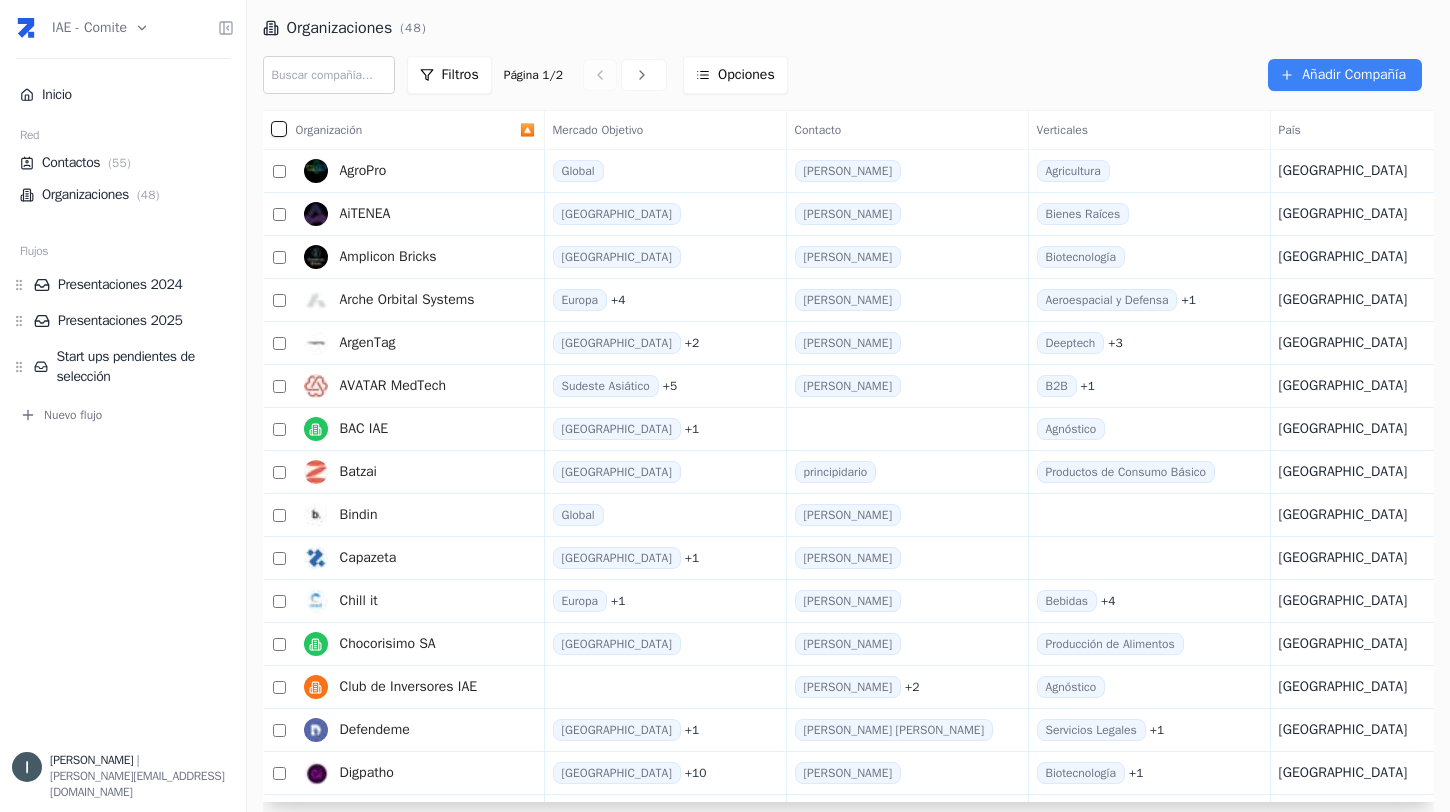 scroll, scrollTop: 0, scrollLeft: 0, axis: both 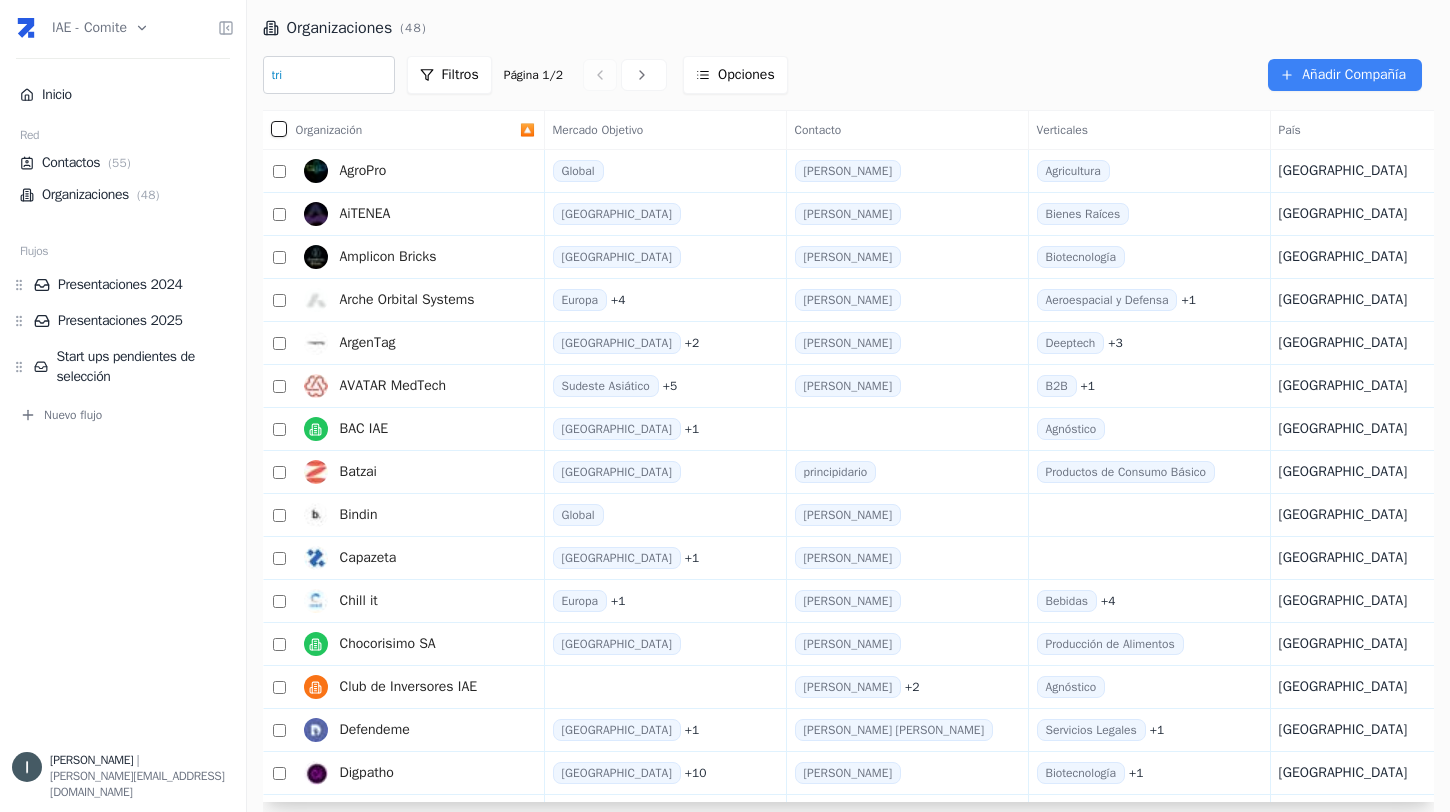 type on "trip" 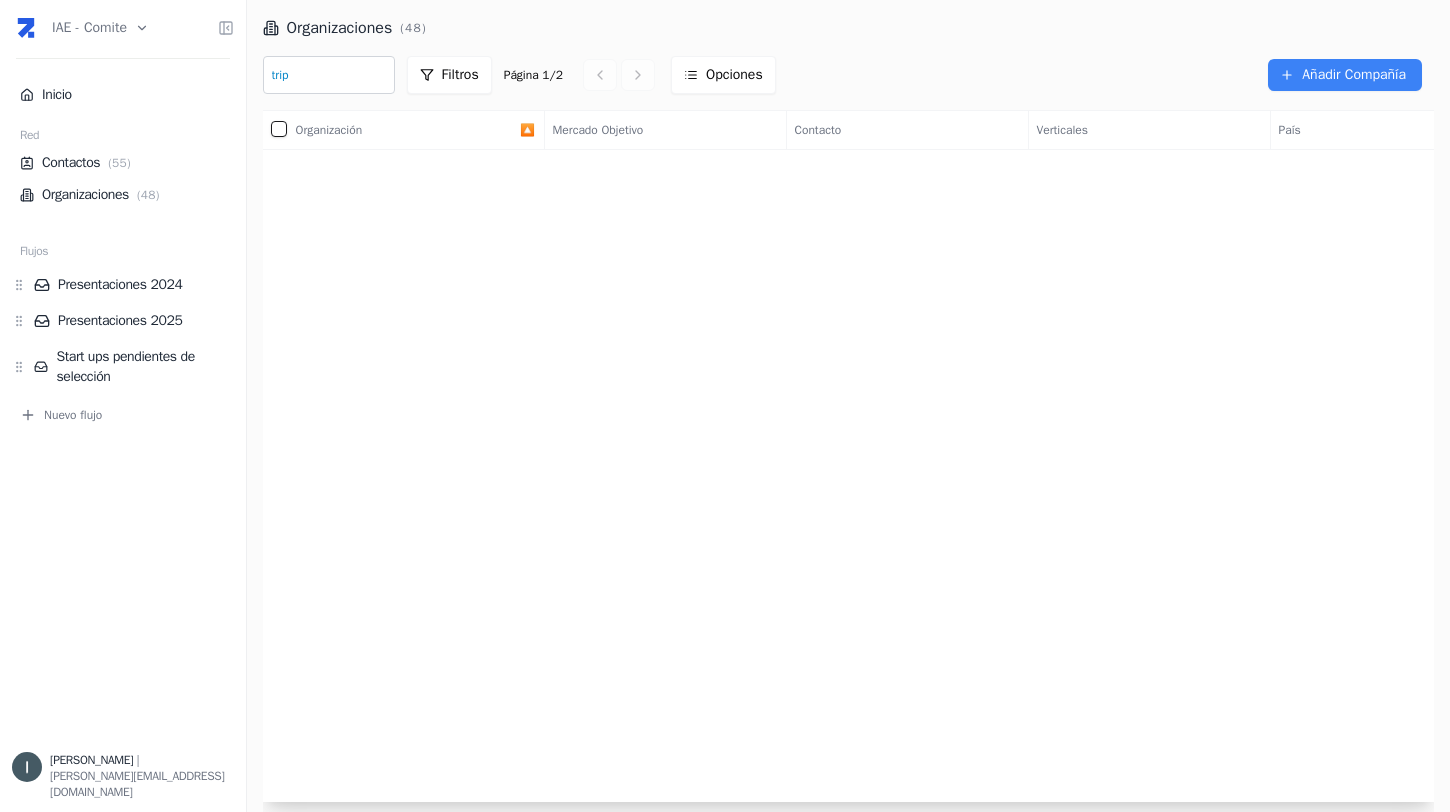 type 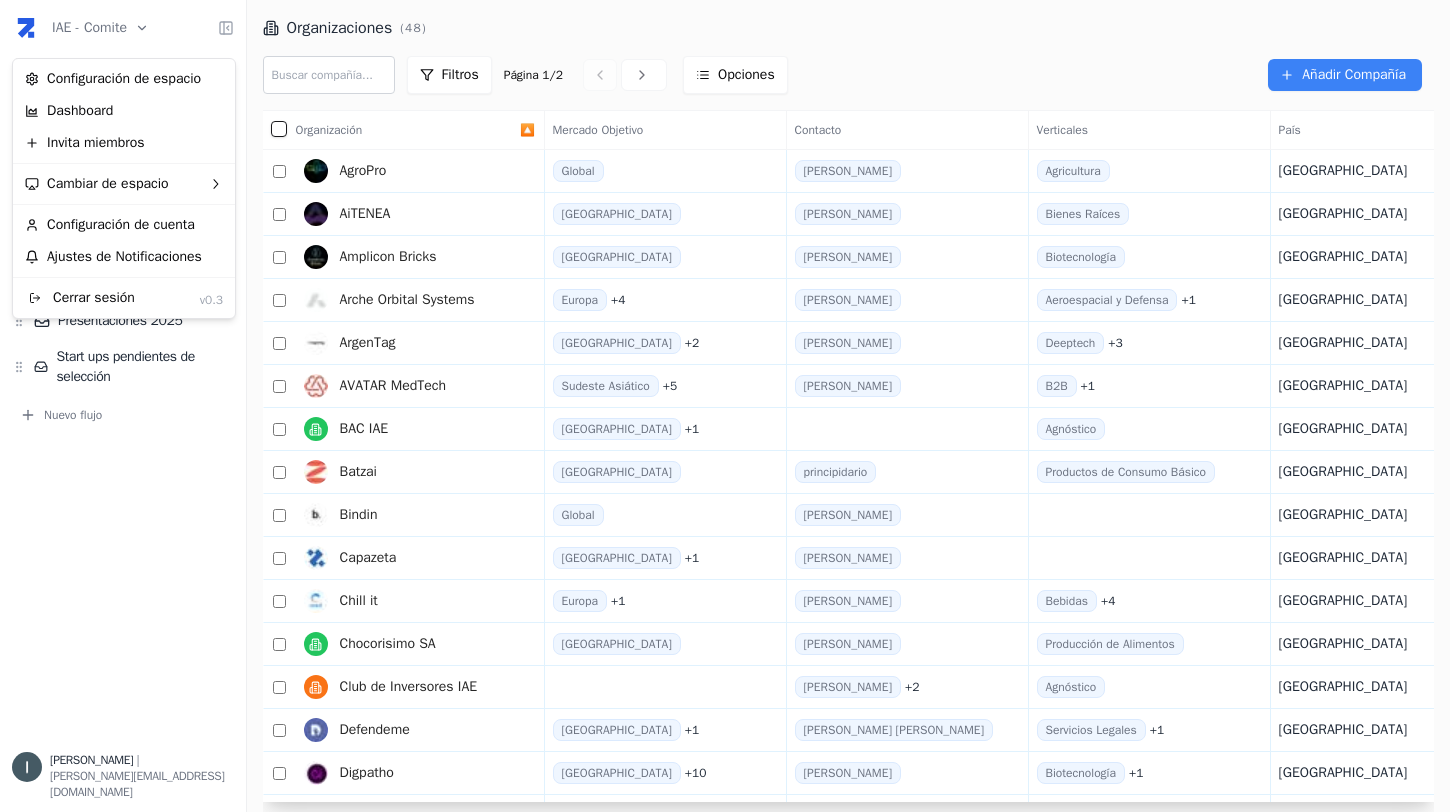click on "IAE - Comite  Inicio Red Contactos ( 55 ) Organizaciones ( 48 ) Flujos Presentaciones 2024 Presentaciones 2025 Start ups pendientes de selección Nuevo flujo [PERSON_NAME]   |  [PERSON_NAME][EMAIL_ADDRESS][DOMAIN_NAME] Organizaciones ( 48 )   Filtros Página   1  /  2   Opciones   Añadir Compañía Organización  🔼 [PERSON_NAME] Objetivo Contacto Verticales País Validadores Website Responsables Notas Última Interacción Origen AgroPro Global [PERSON_NAME] Agricultura [GEOGRAPHIC_DATA]   [URL][DOMAIN_NAME]   + Add a note webform AiTENEA América Latina Lucas Bienes Raíces [GEOGRAPHIC_DATA]   [URL][DOMAIN_NAME]   + Add a note webform Amplicon Bricks América Latina [PERSON_NAME] Biotecnología [GEOGRAPHIC_DATA]   [URL][DOMAIN_NAME]   + Add a note manual Arche Orbital Systems Europa + 4 [PERSON_NAME] Aeroespacial y Defensa + 1 [GEOGRAPHIC_DATA]   [URL][DOMAIN_NAME]   + Add a note webform ArgenTag [GEOGRAPHIC_DATA] + 2 [PERSON_NAME] Deeptech + 3 [GEOGRAPHIC_DATA]   [URL][DOMAIN_NAME]   +" at bounding box center (725, 406) 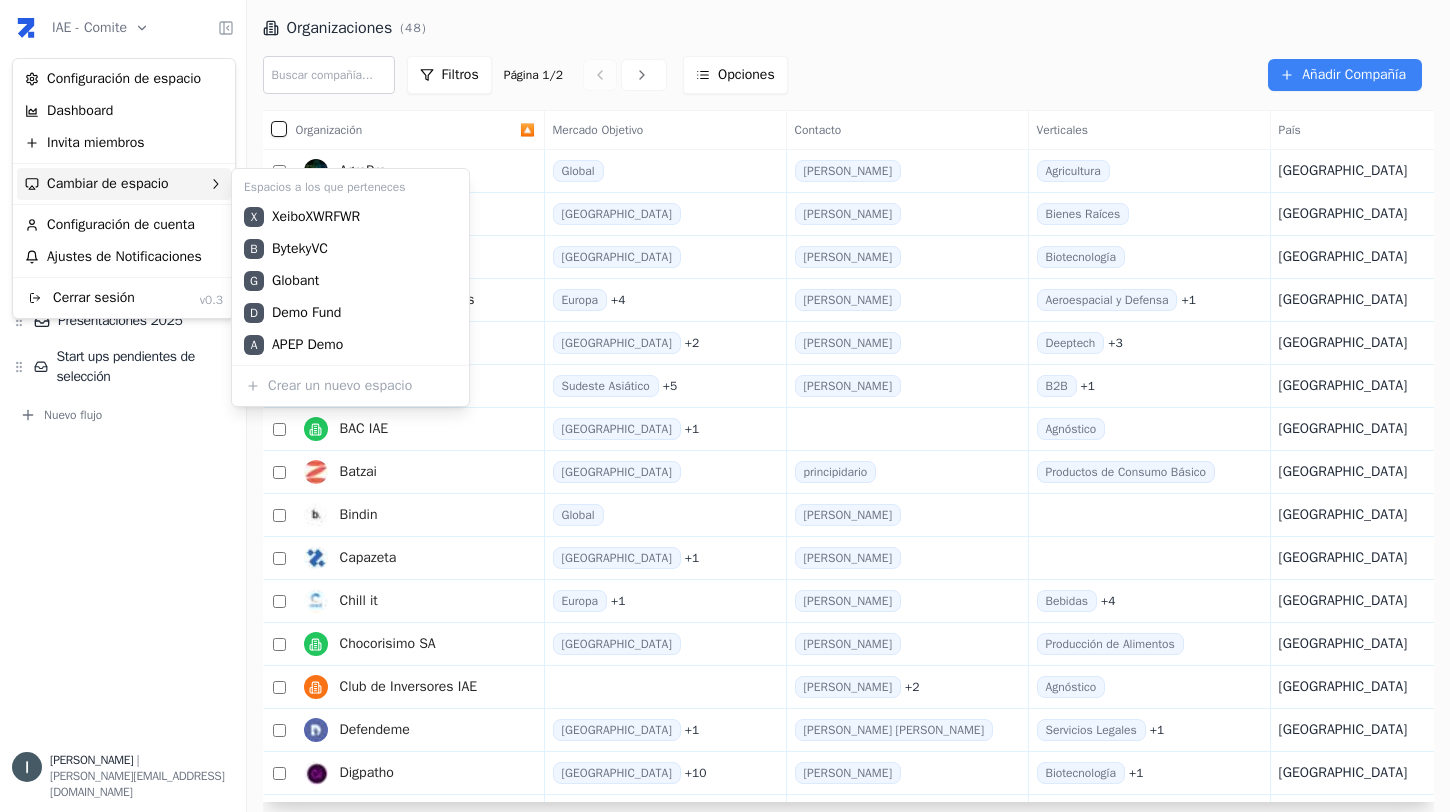 click on "Cambiar de espacio" at bounding box center (124, 184) 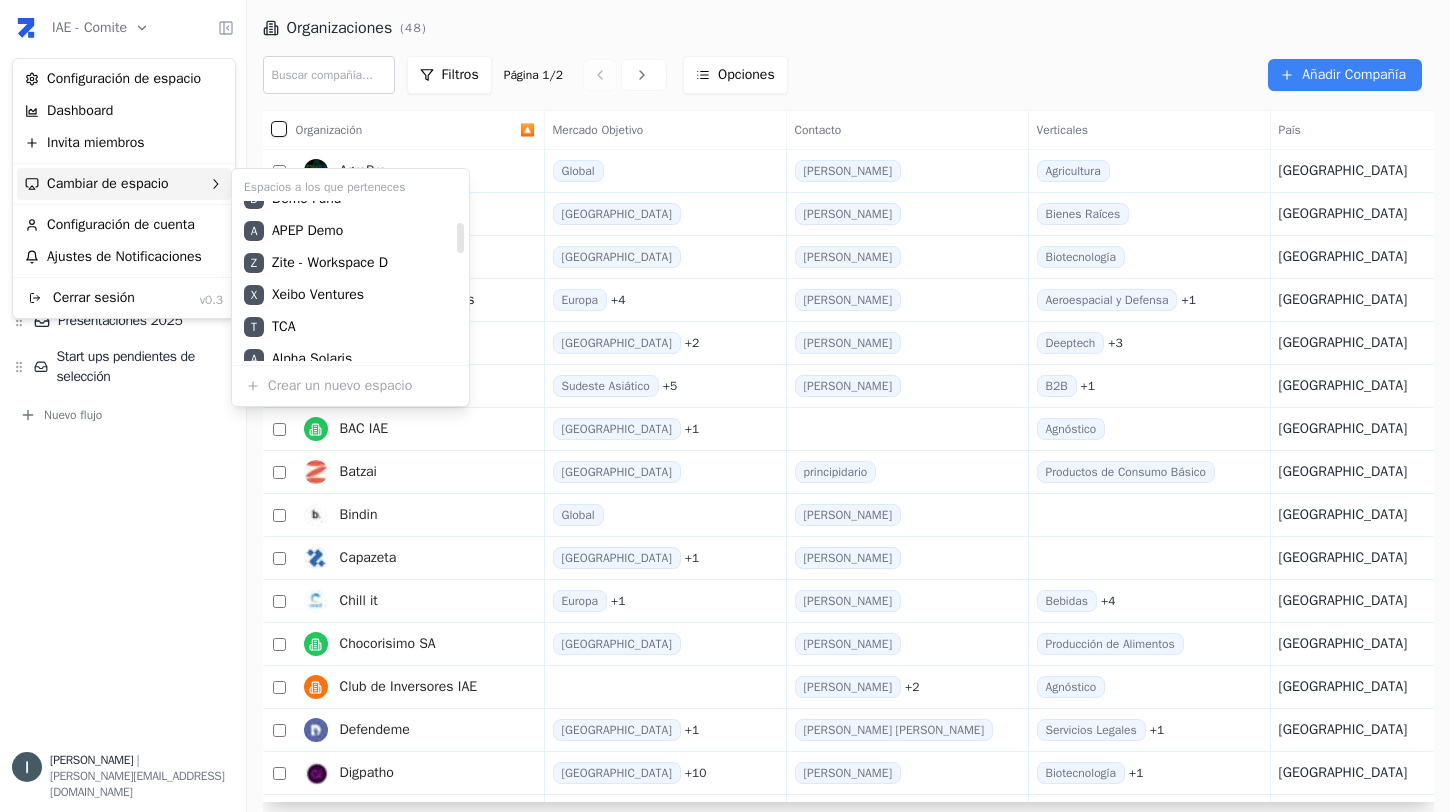 scroll, scrollTop: 109, scrollLeft: 0, axis: vertical 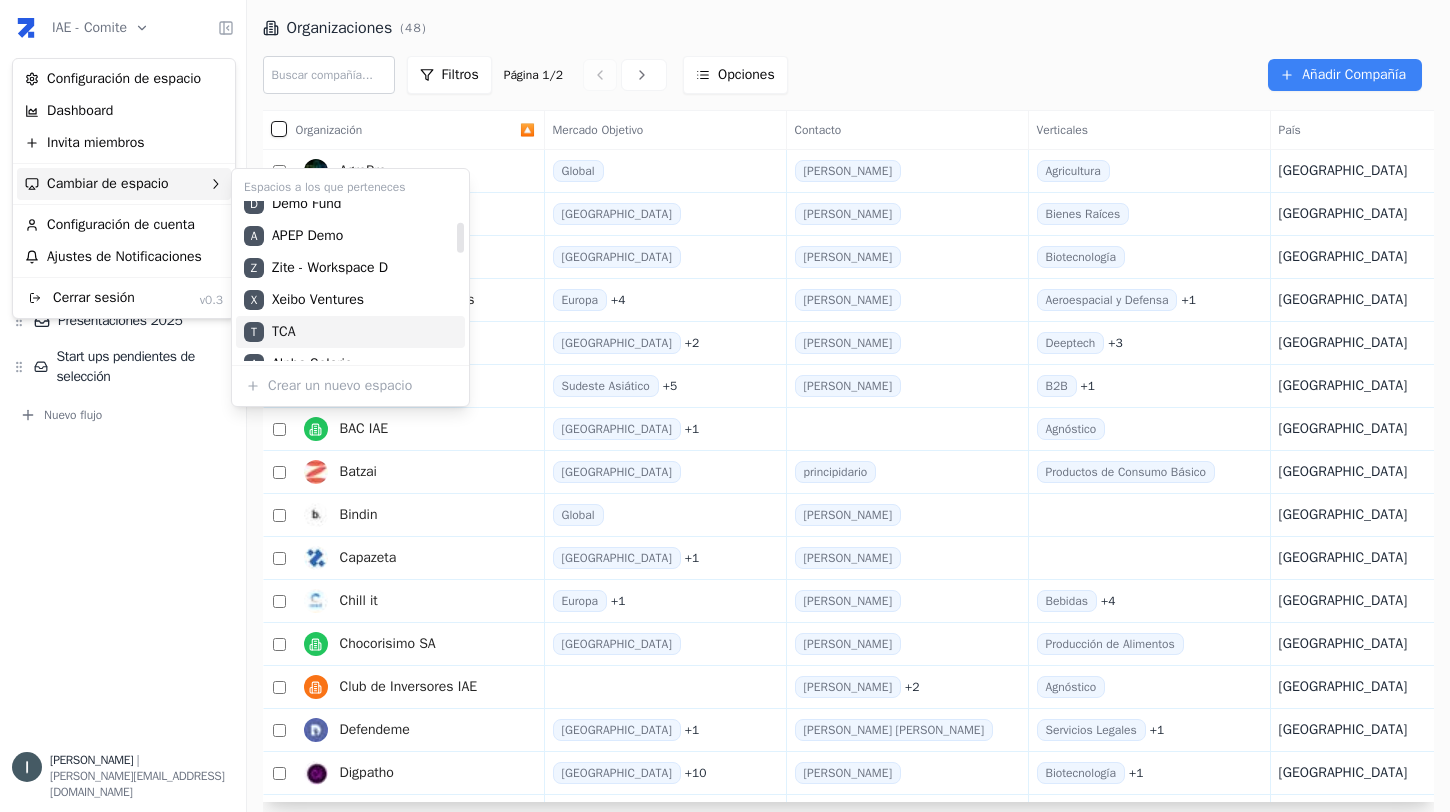 click on "T TCA" at bounding box center (350, 332) 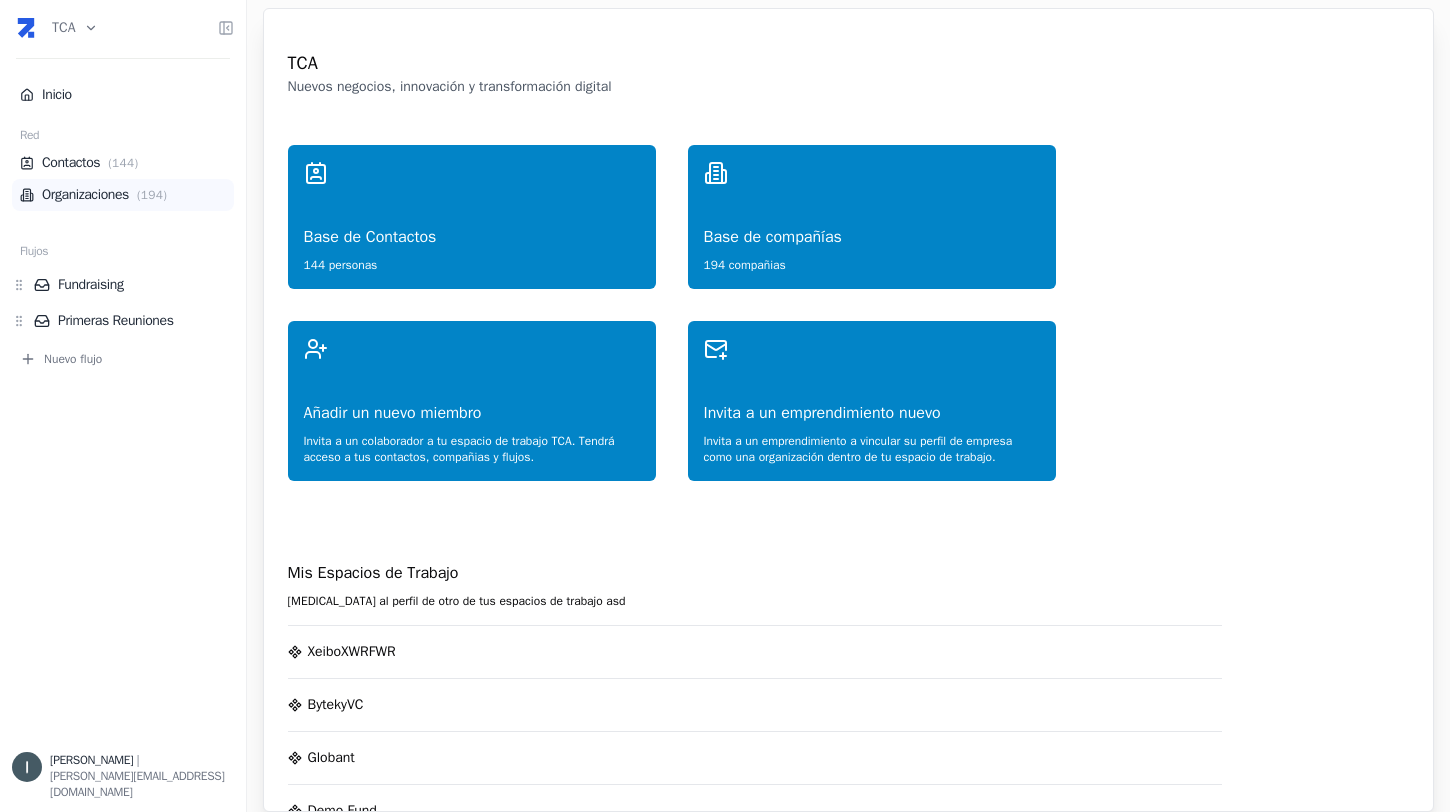 click on "Organizaciones ( 194 )" at bounding box center (123, 195) 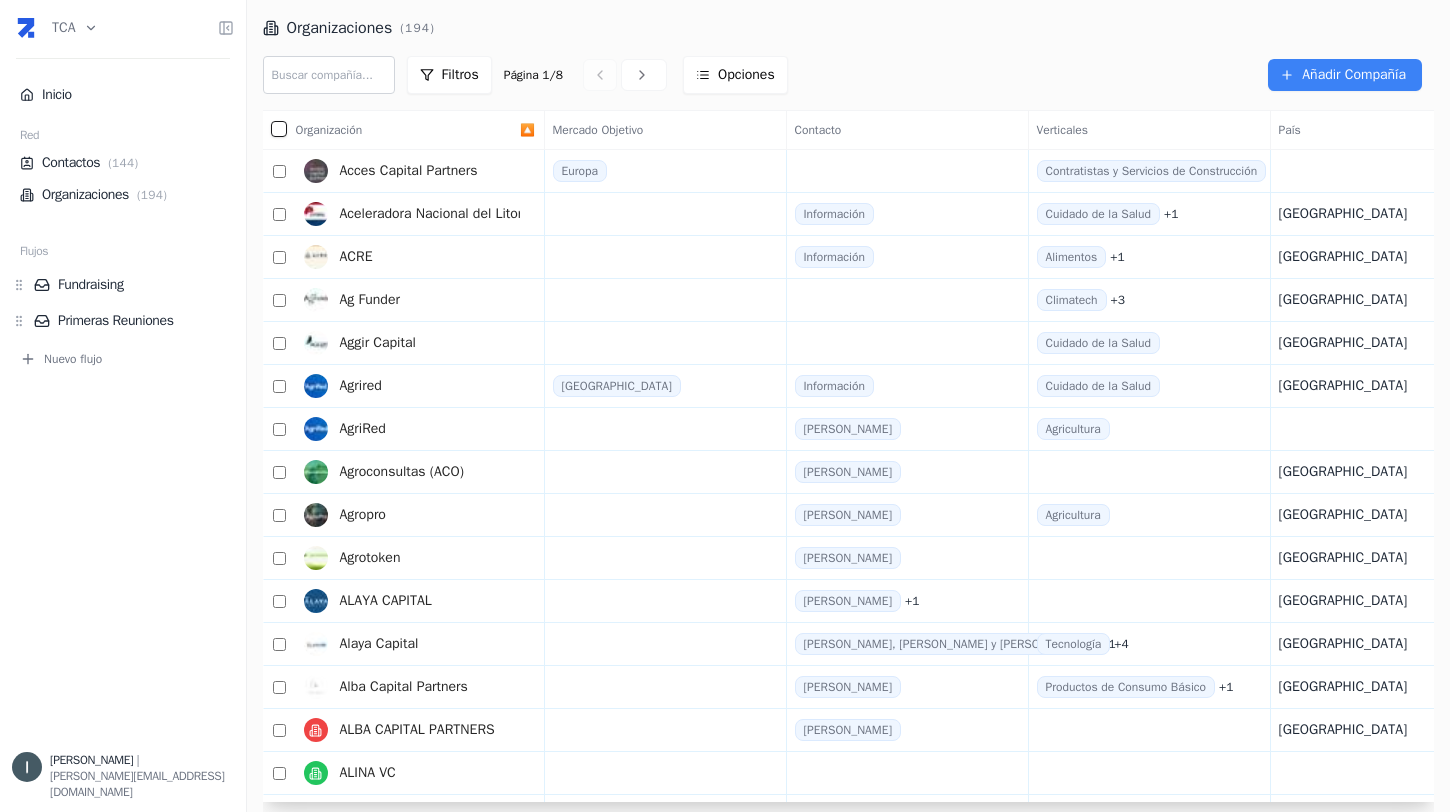 click at bounding box center (329, 75) 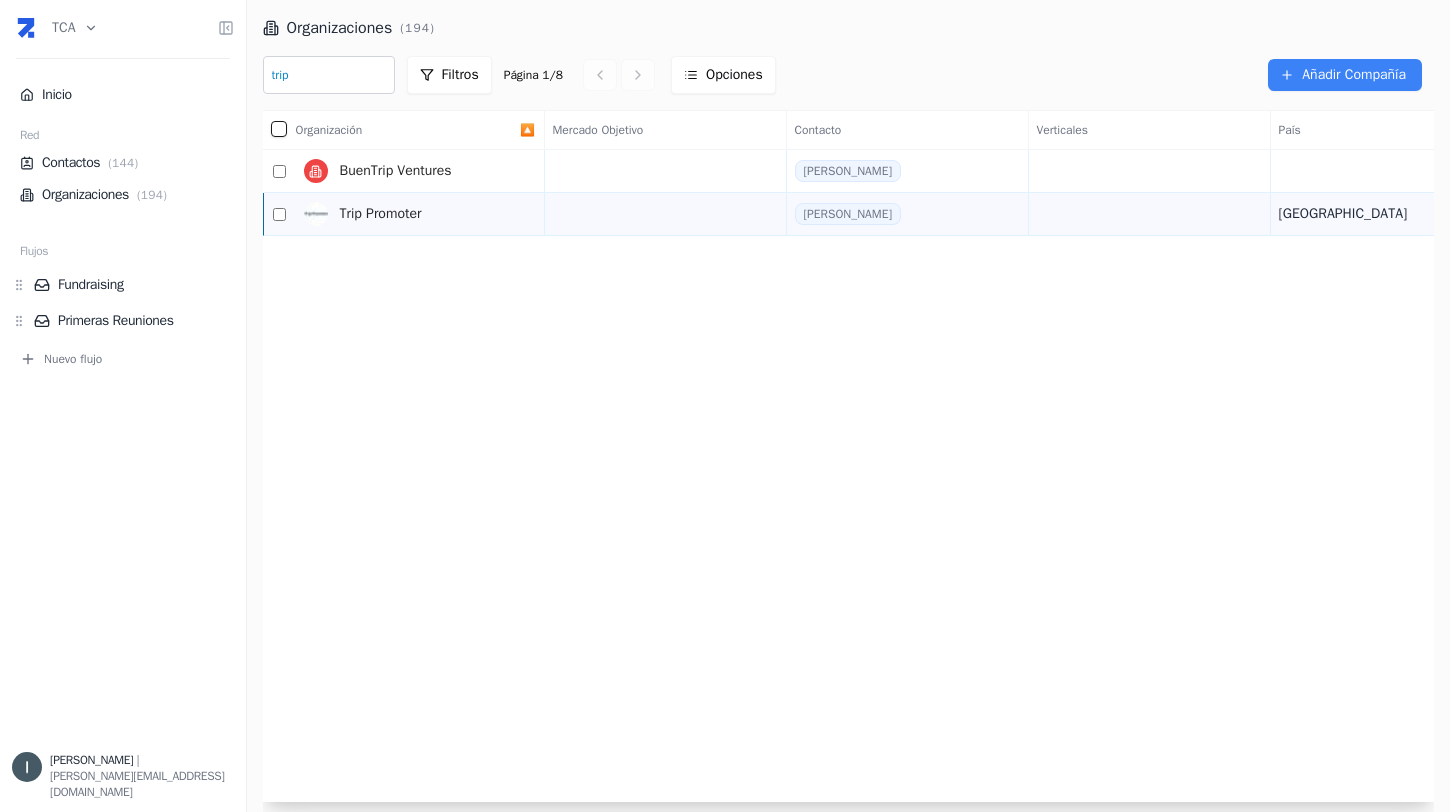 type on "trip" 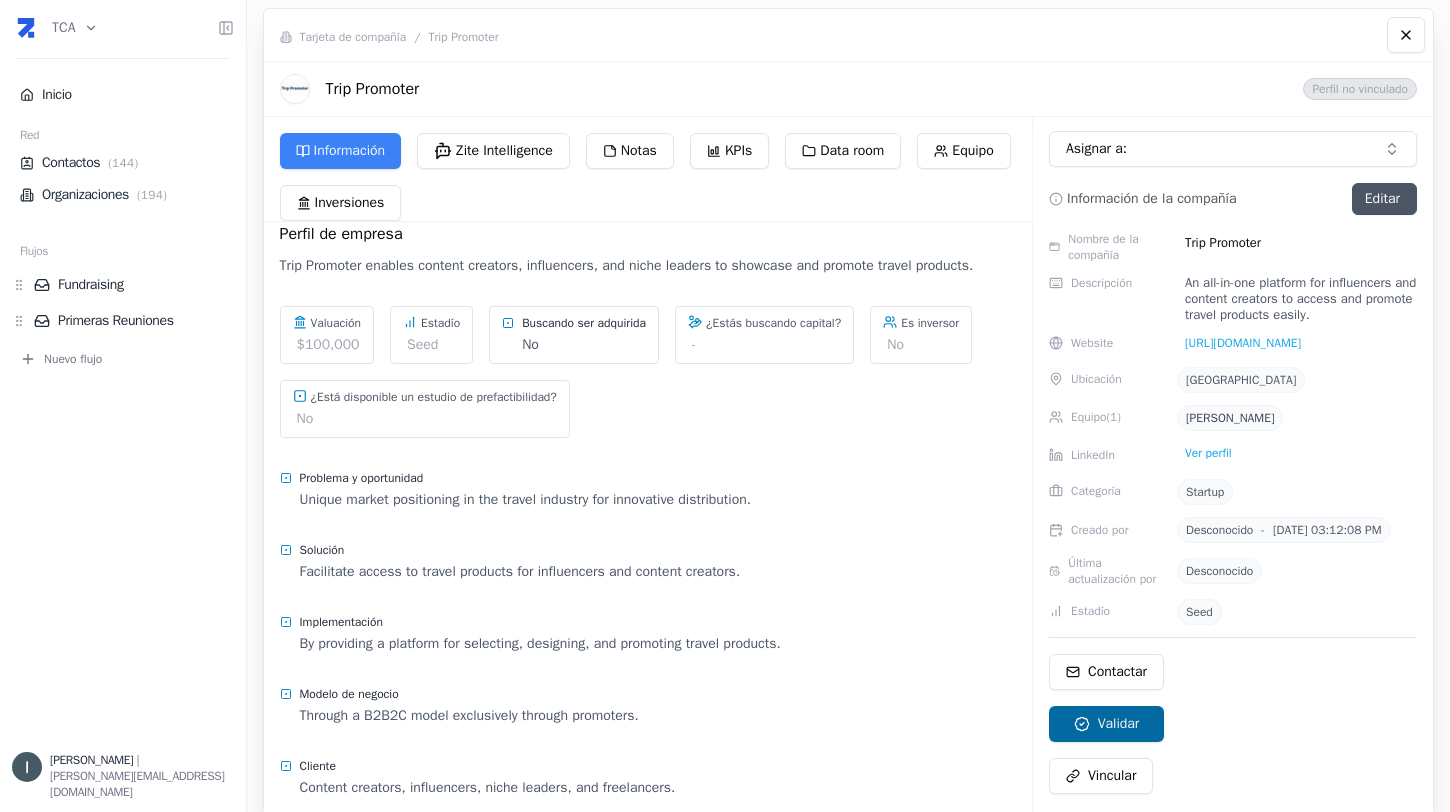 scroll, scrollTop: 15, scrollLeft: 0, axis: vertical 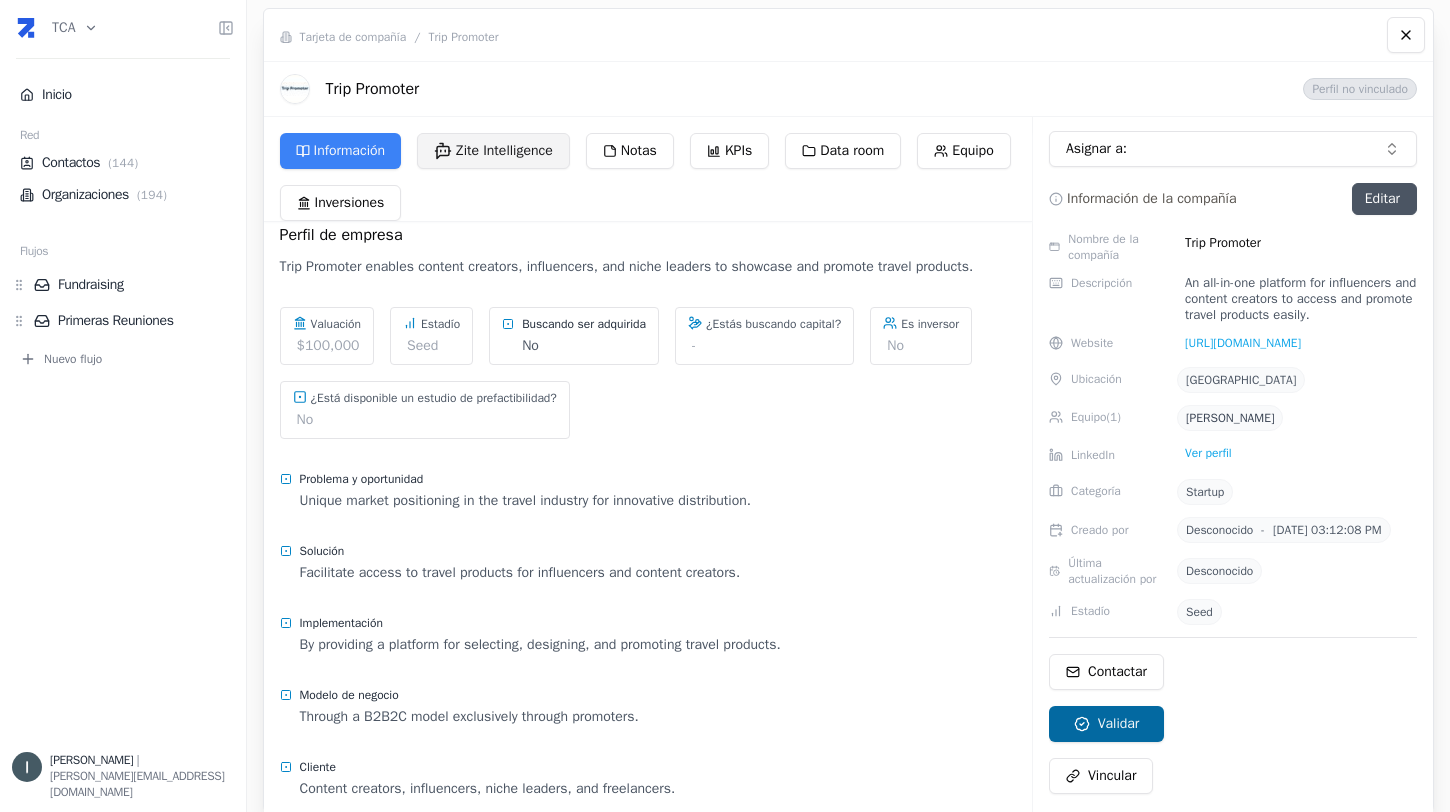 click on "Zite Intelligence" at bounding box center [493, 151] 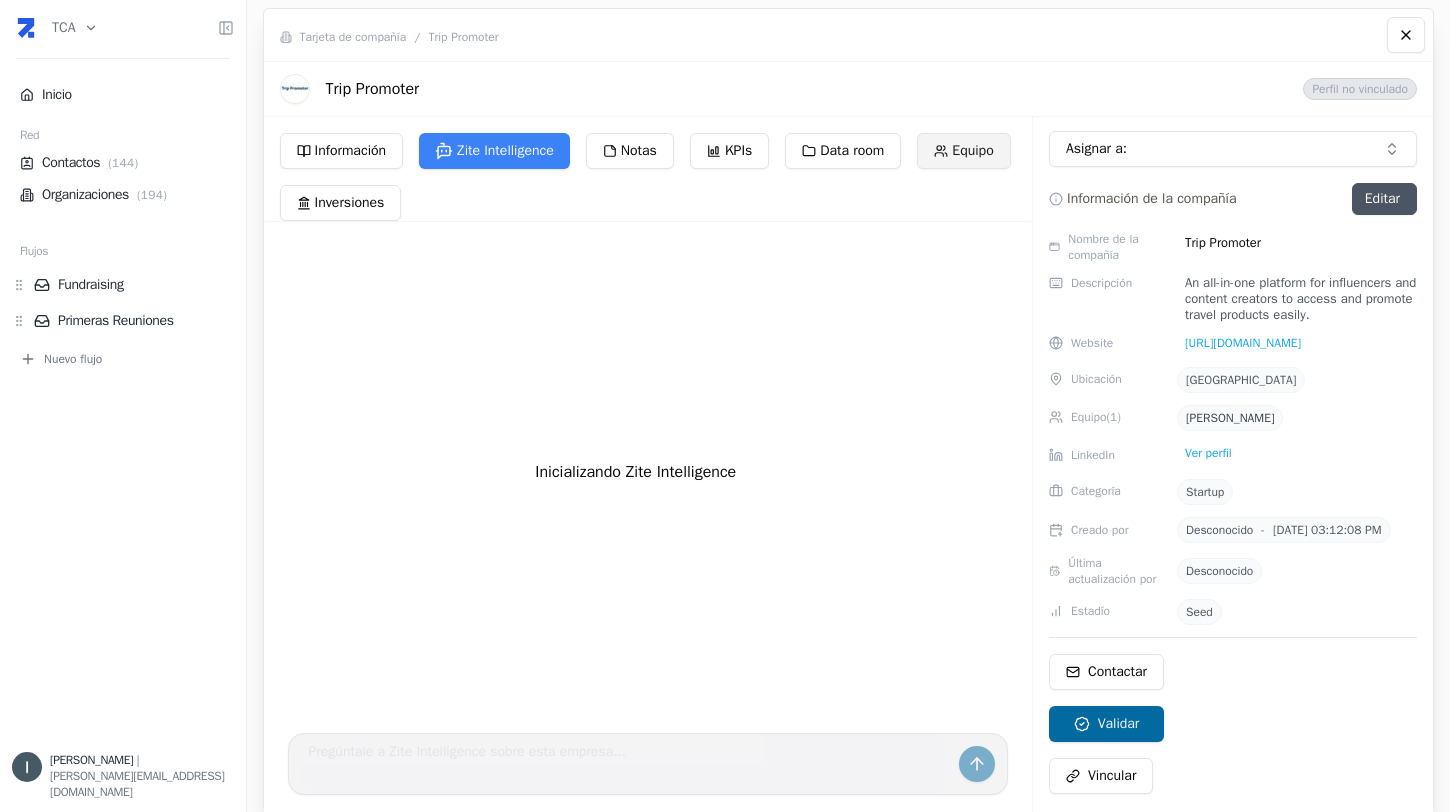 click on "Equipo" at bounding box center [963, 151] 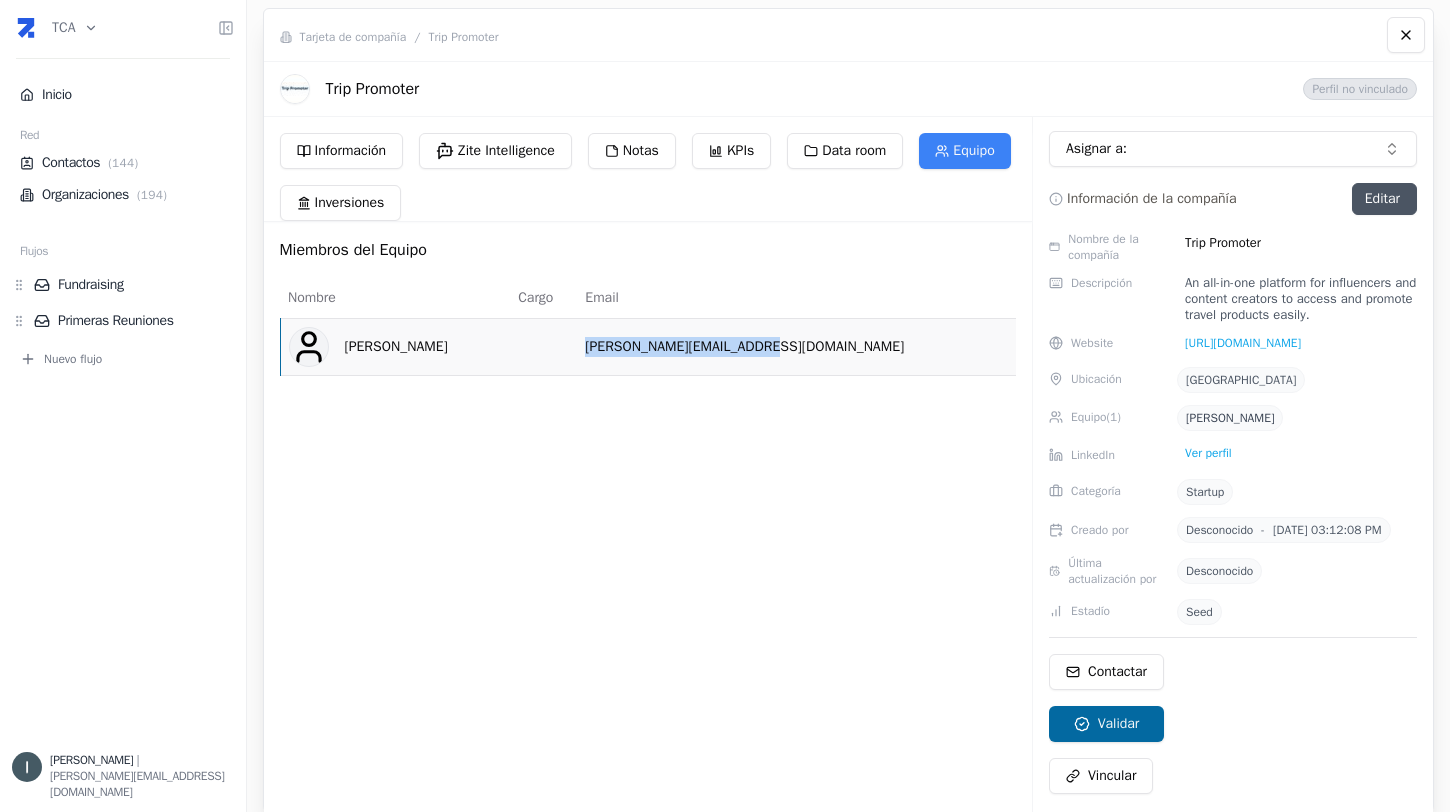 drag, startPoint x: 673, startPoint y: 348, endPoint x: 871, endPoint y: 357, distance: 198.20444 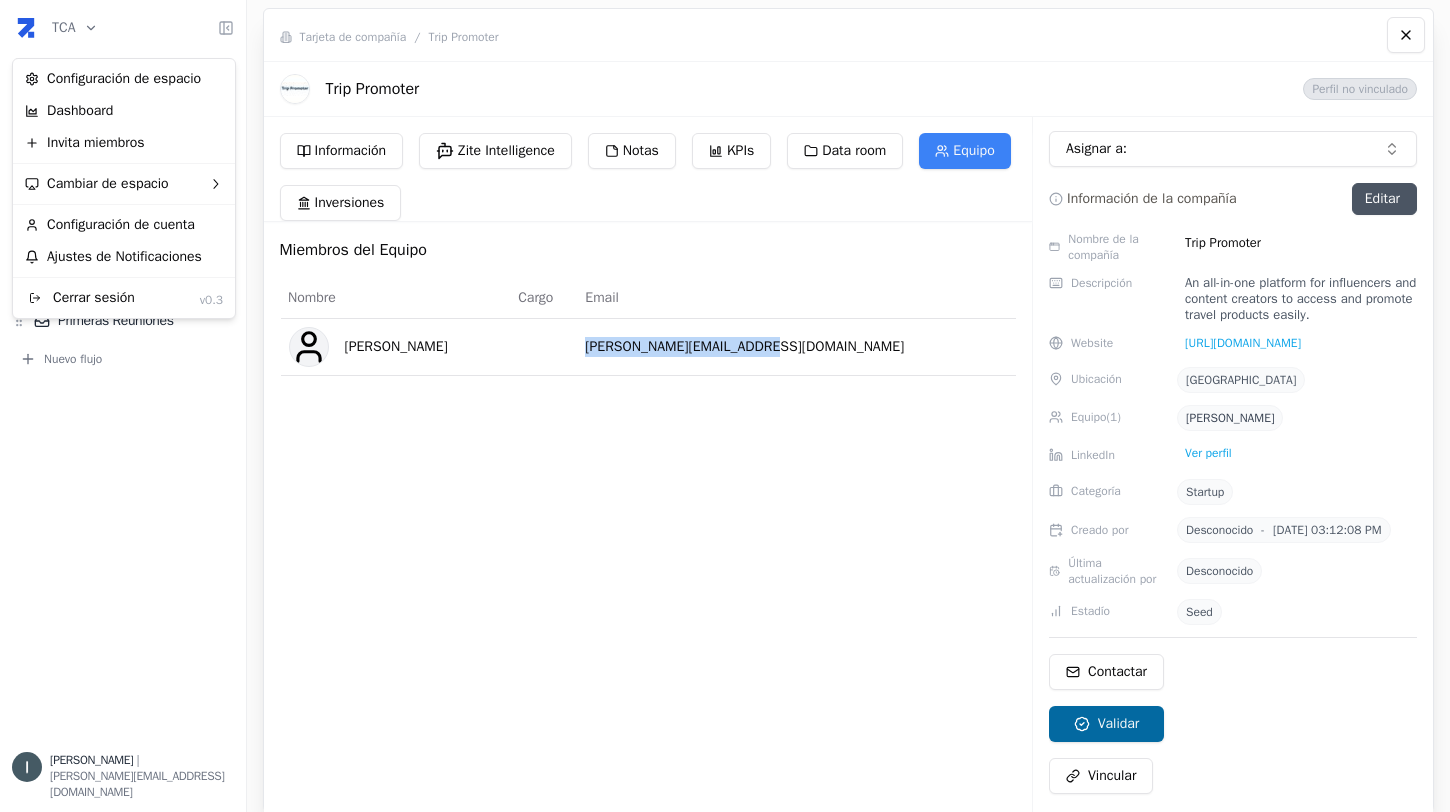 click on "TCA Inicio Red Contactos ( 144 ) Organizaciones ( 194 ) Flujos Fundraising Primeras Reuniones Nuevo flujo [PERSON_NAME]   |  [PERSON_NAME][EMAIL_ADDRESS][DOMAIN_NAME] Tarjeta de compañía / Trip Promoter Trip Promoter Perfil no vinculado   Información   Zite Intelligence   Notas   KPIs   Data room   Equipo   Inversiones Miembros del Equipo Nombre Cargo Email Federico Rozado [EMAIL_ADDRESS][DOMAIN_NAME] Asignar a:   Información de la compañía Editar   Nombre de la compañía Trip Promoter   Descripción An all-in-one platform for influencers and content creators to access and promote travel products easily.   Website [URL][DOMAIN_NAME]   Ubicación Argentina Equipo  ( 1 ) [PERSON_NAME]   LinkedIn Ver perfil   Categoría Startup Creado por Desconocido - [DATE] 03:12:08 PM Última actualización por Desconocido Estadío Seed Contactar Validar Vincular Configuración de espacio Dashboard Invita miembros Cambiar de espacio Configuración de cuenta Ajustes de Notificaciones   Cerrar sesión   v0.3" at bounding box center [725, 406] 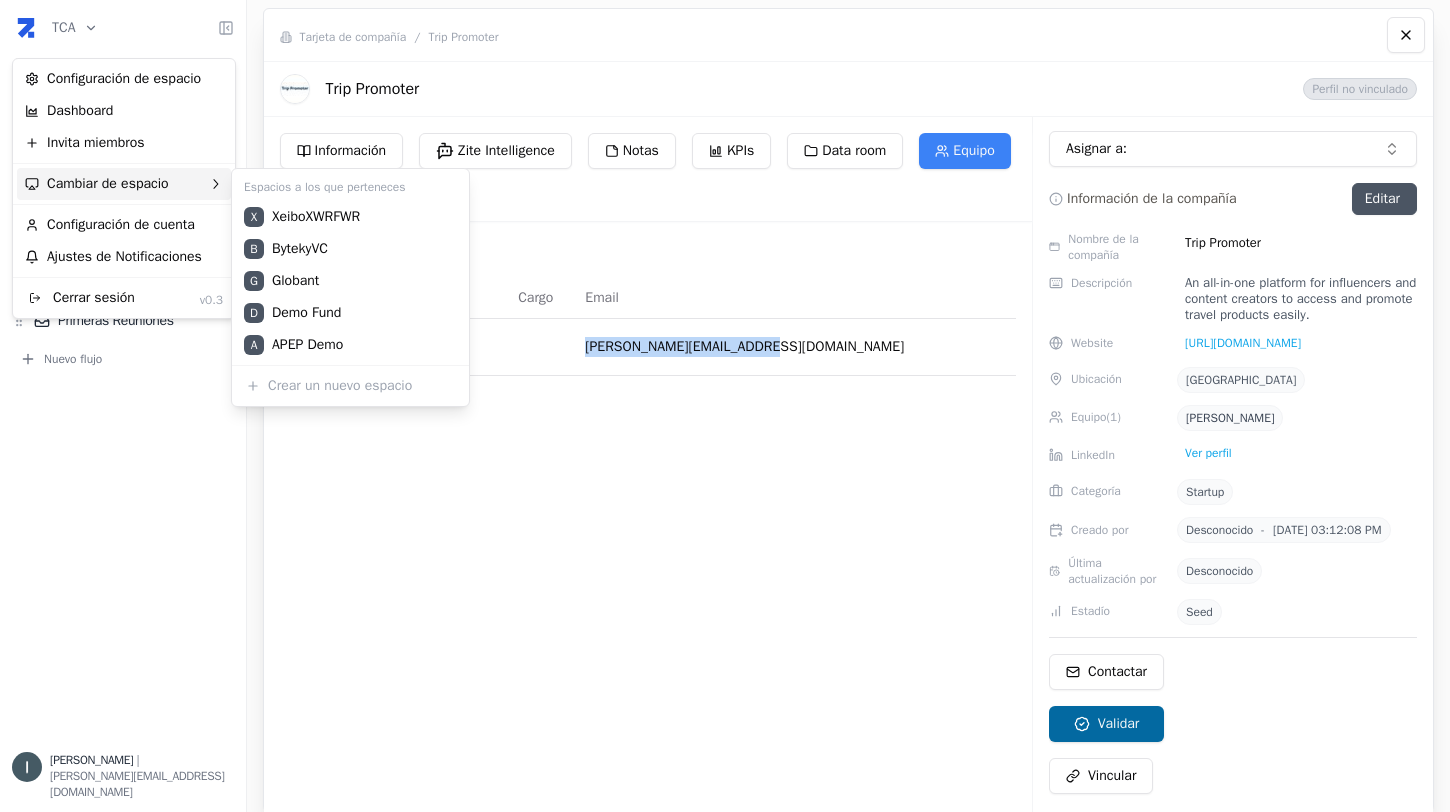 click on "Cambiar de espacio" at bounding box center [124, 184] 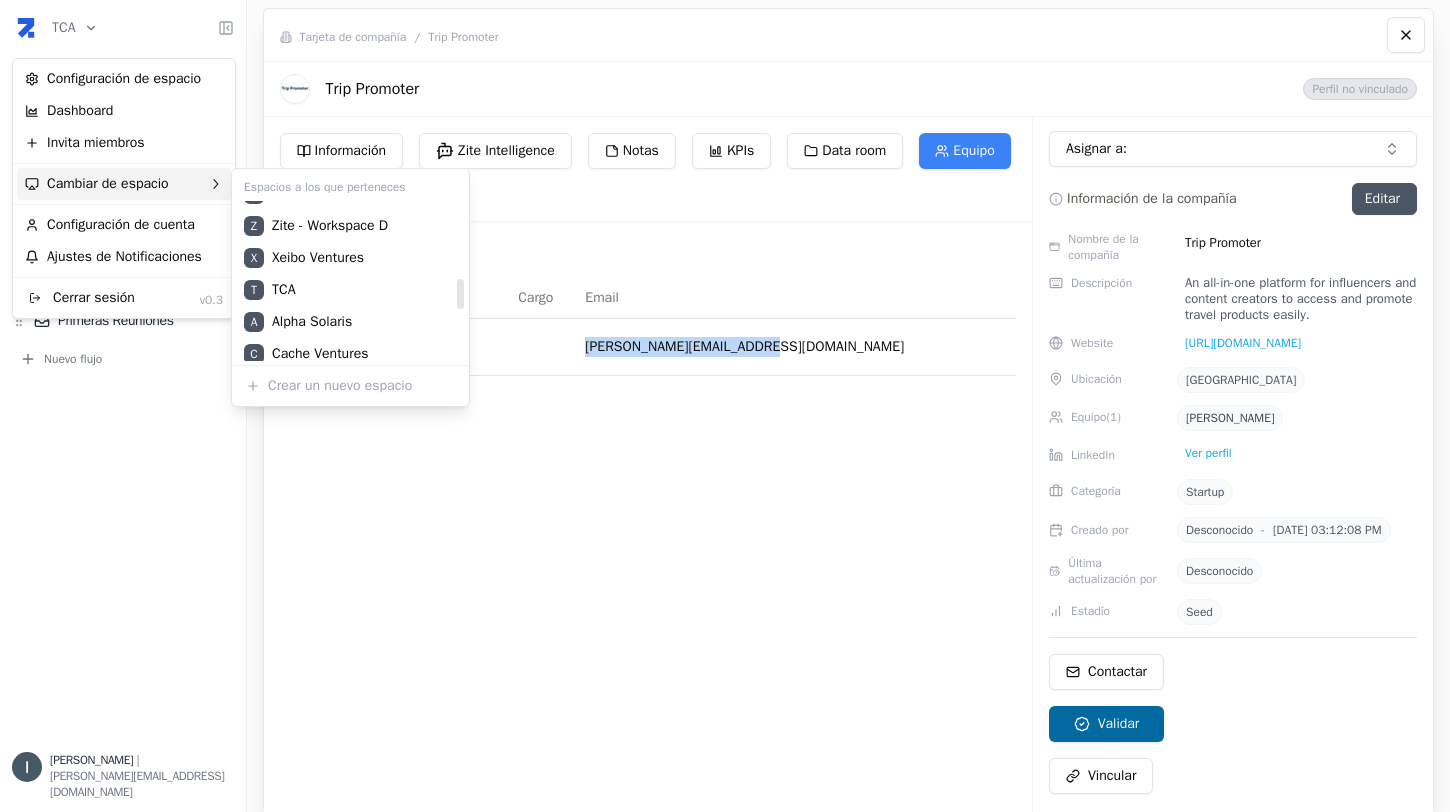 scroll, scrollTop: 672, scrollLeft: 0, axis: vertical 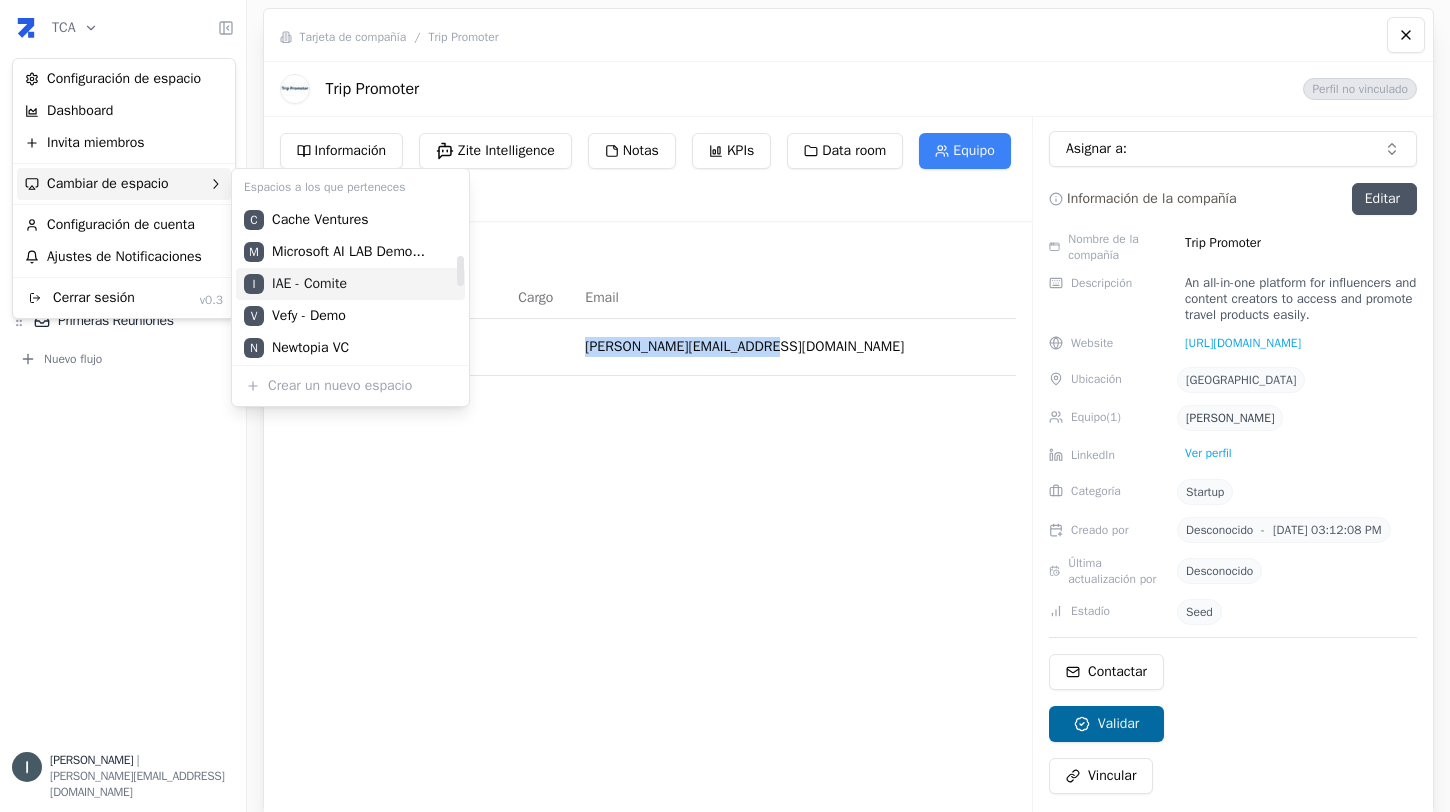 click on "I IAE - Comite" at bounding box center (350, 284) 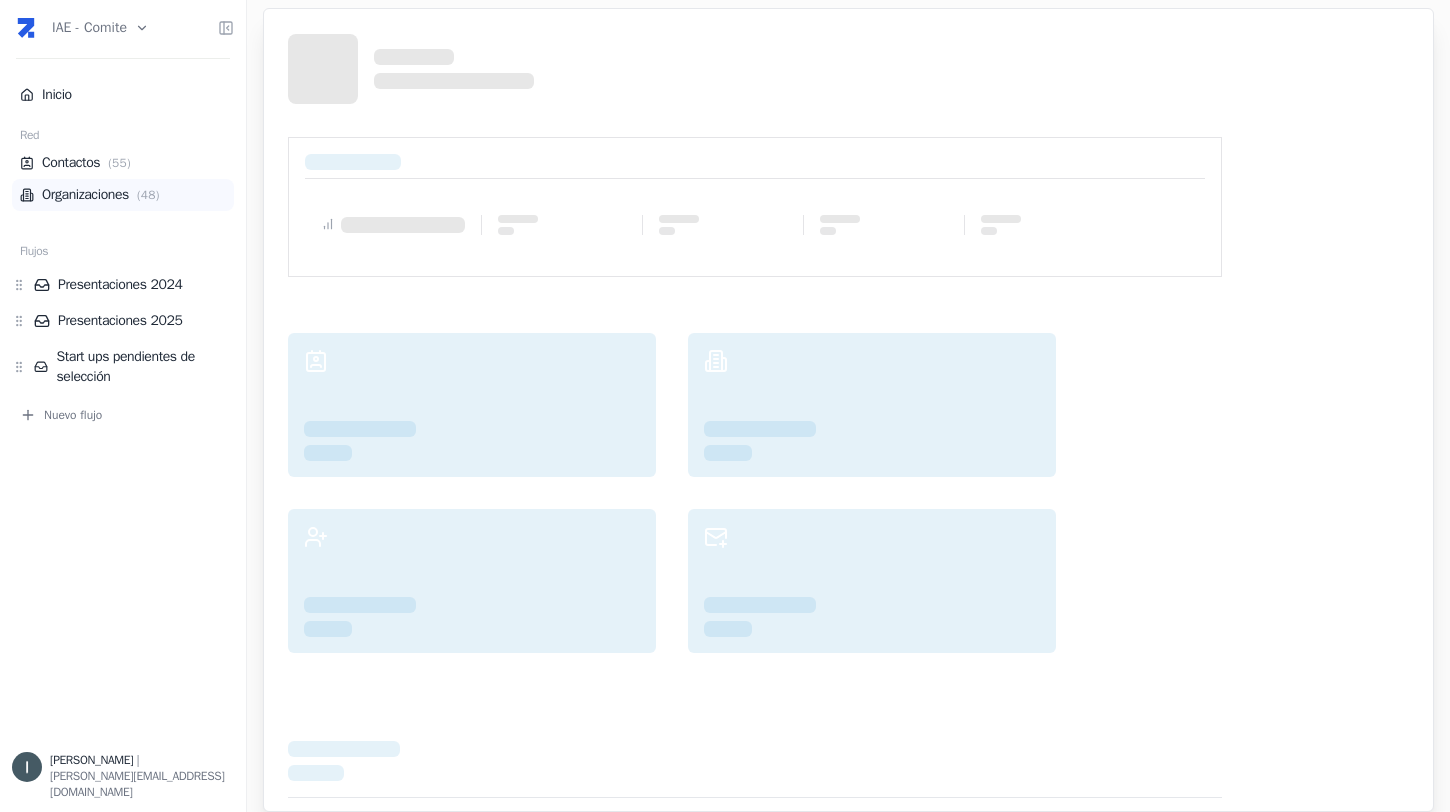 click on "Organizaciones ( 48 )" at bounding box center [123, 195] 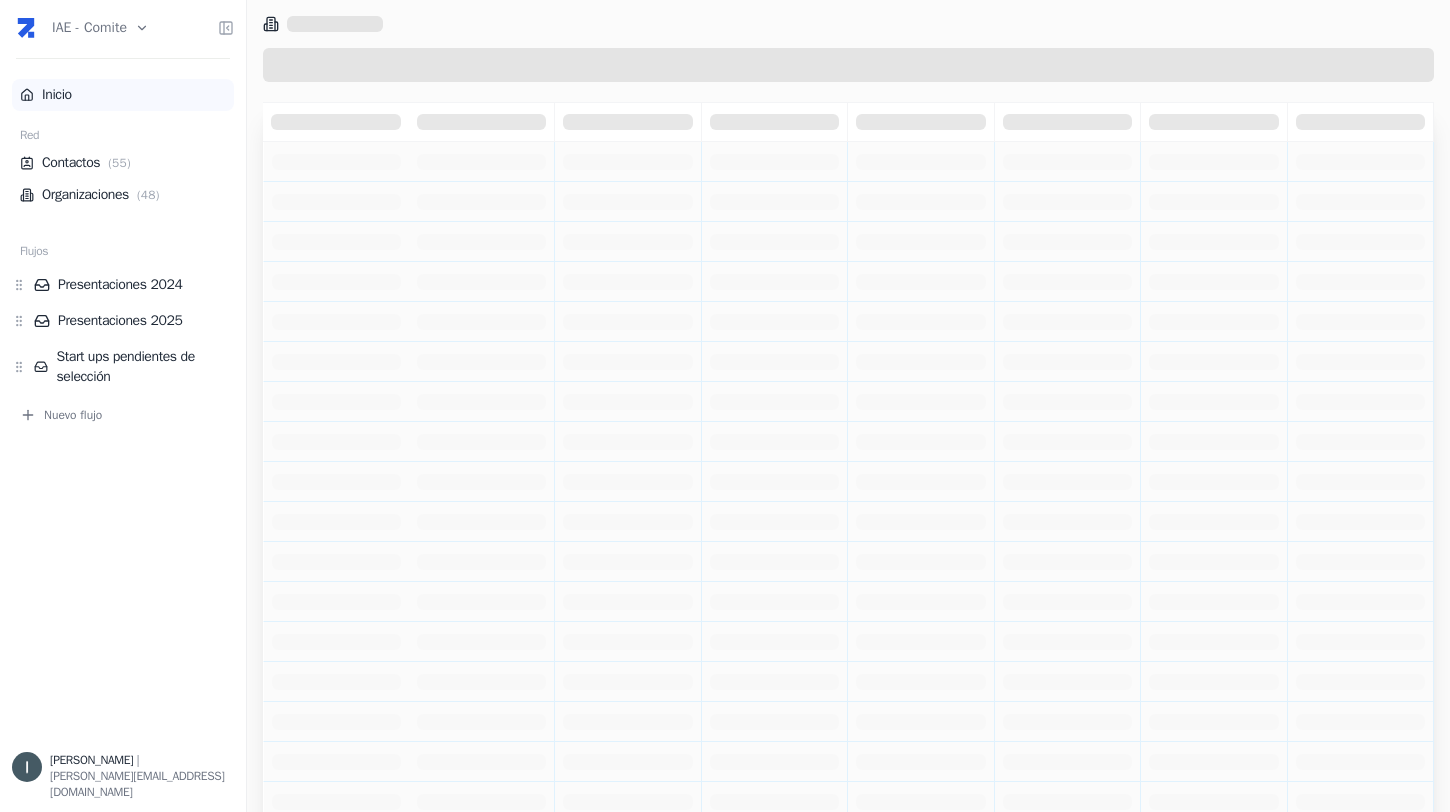click on "Inicio" at bounding box center (123, 95) 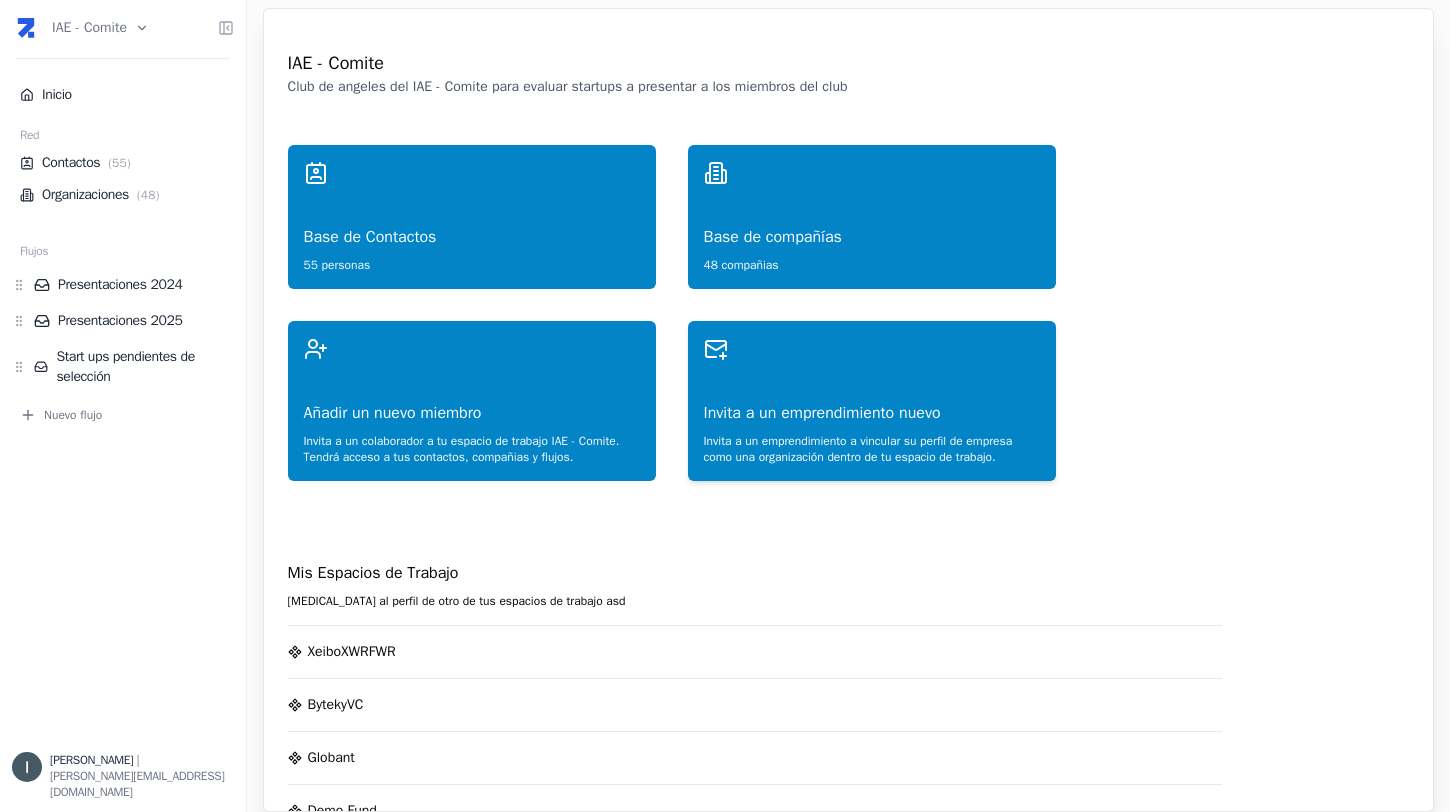 click on "Invita a un emprendimiento a vincular su perfil de empresa como una organización dentro de tu espacio de trabajo." at bounding box center [872, 445] 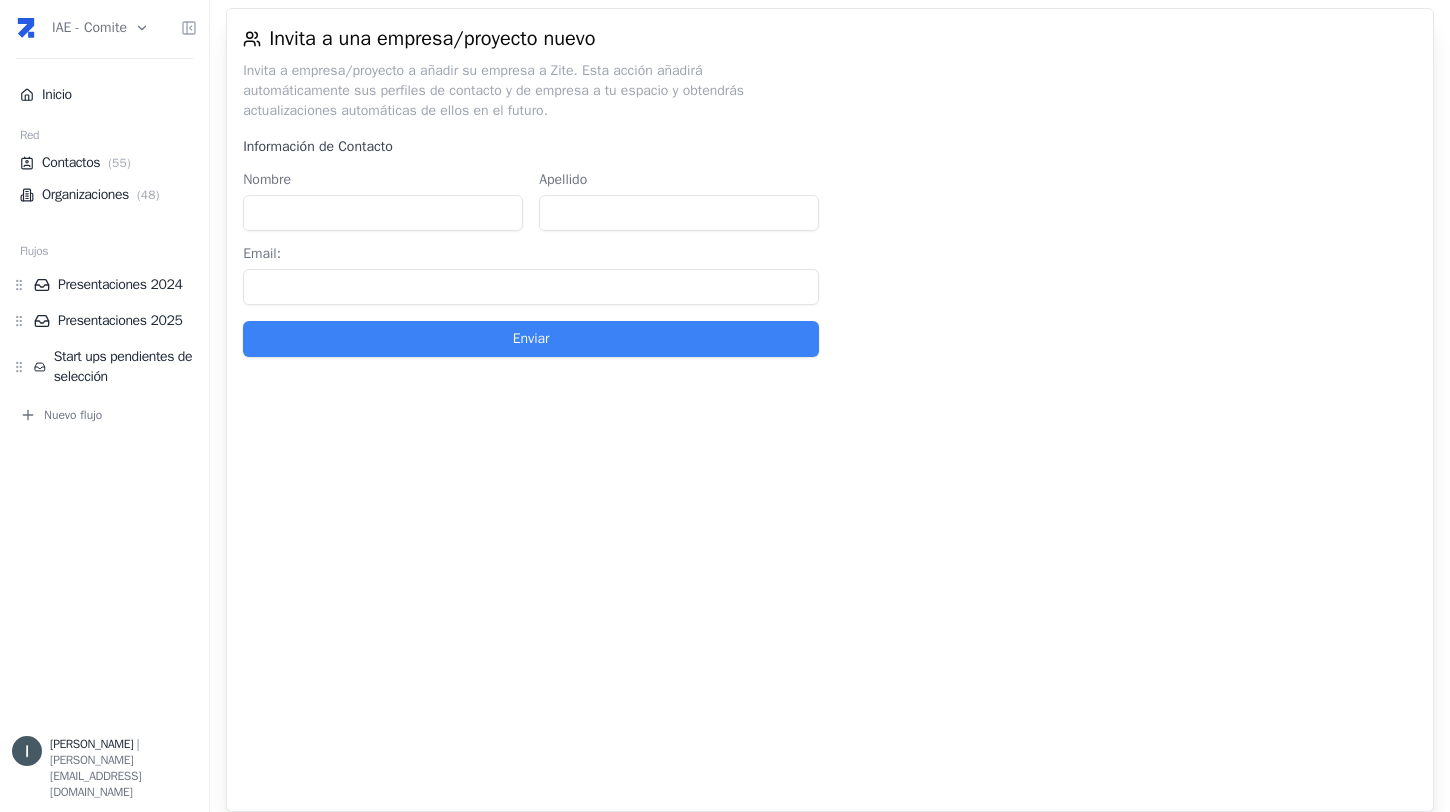 click on "Nombre" at bounding box center [383, 213] 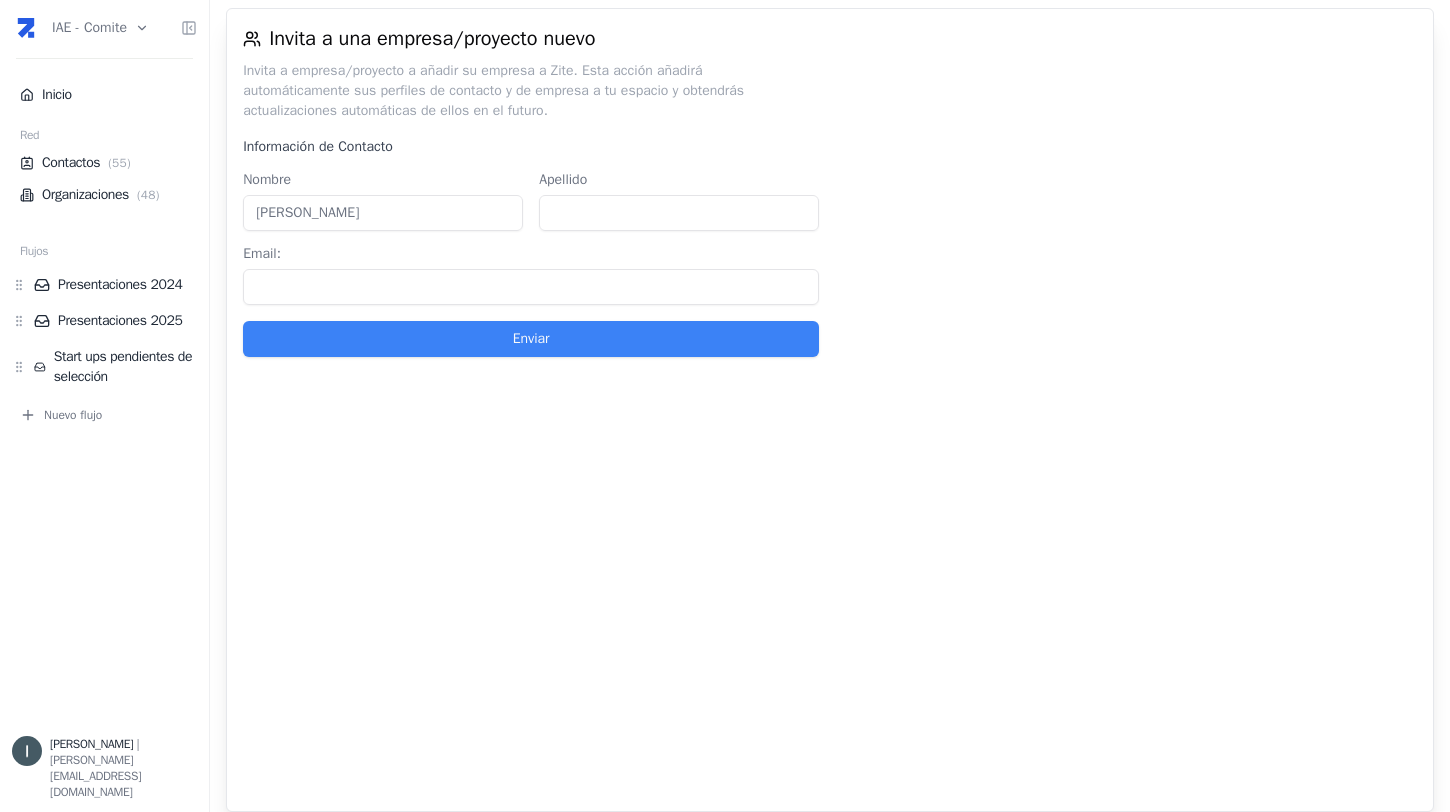 type on "[PERSON_NAME]" 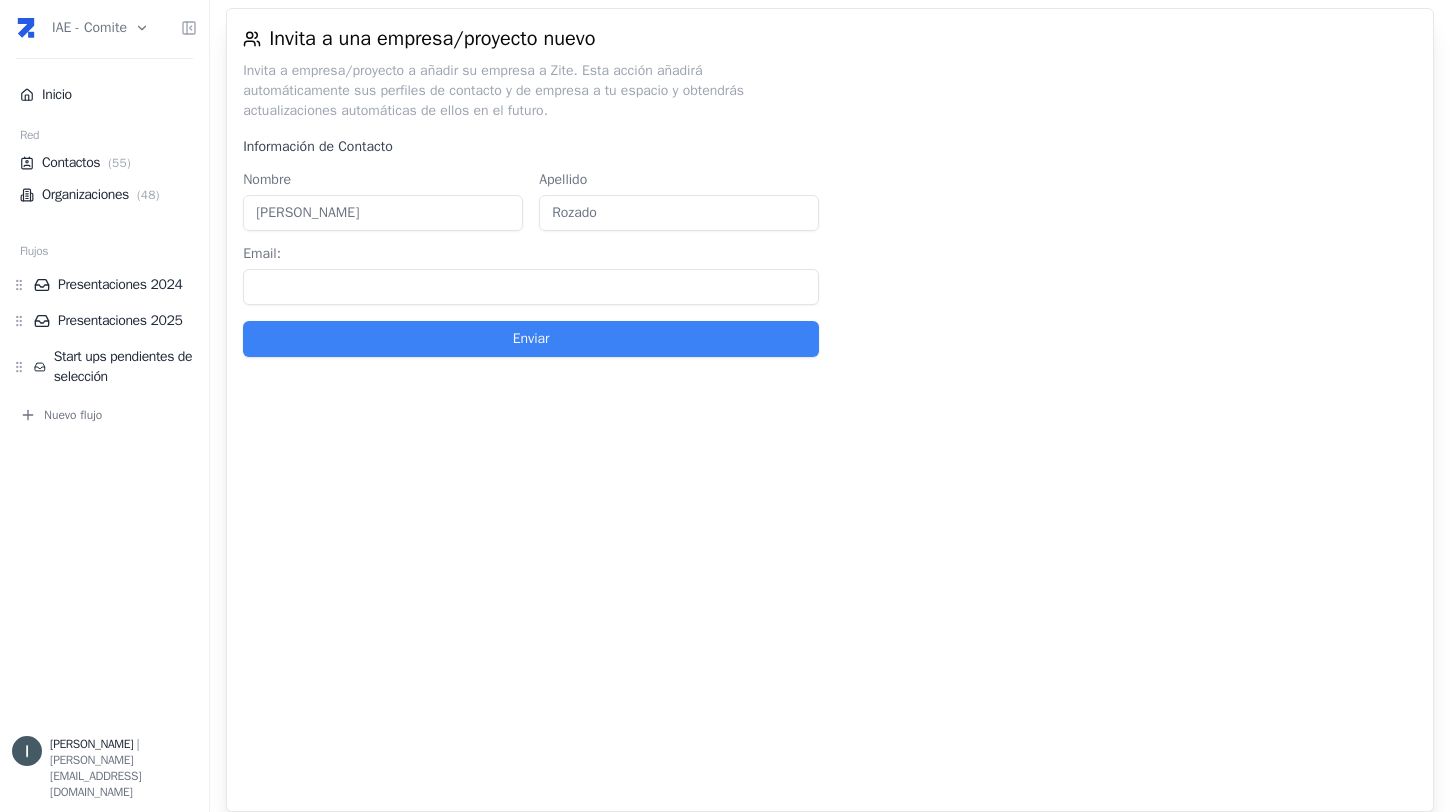 type on "Rozado" 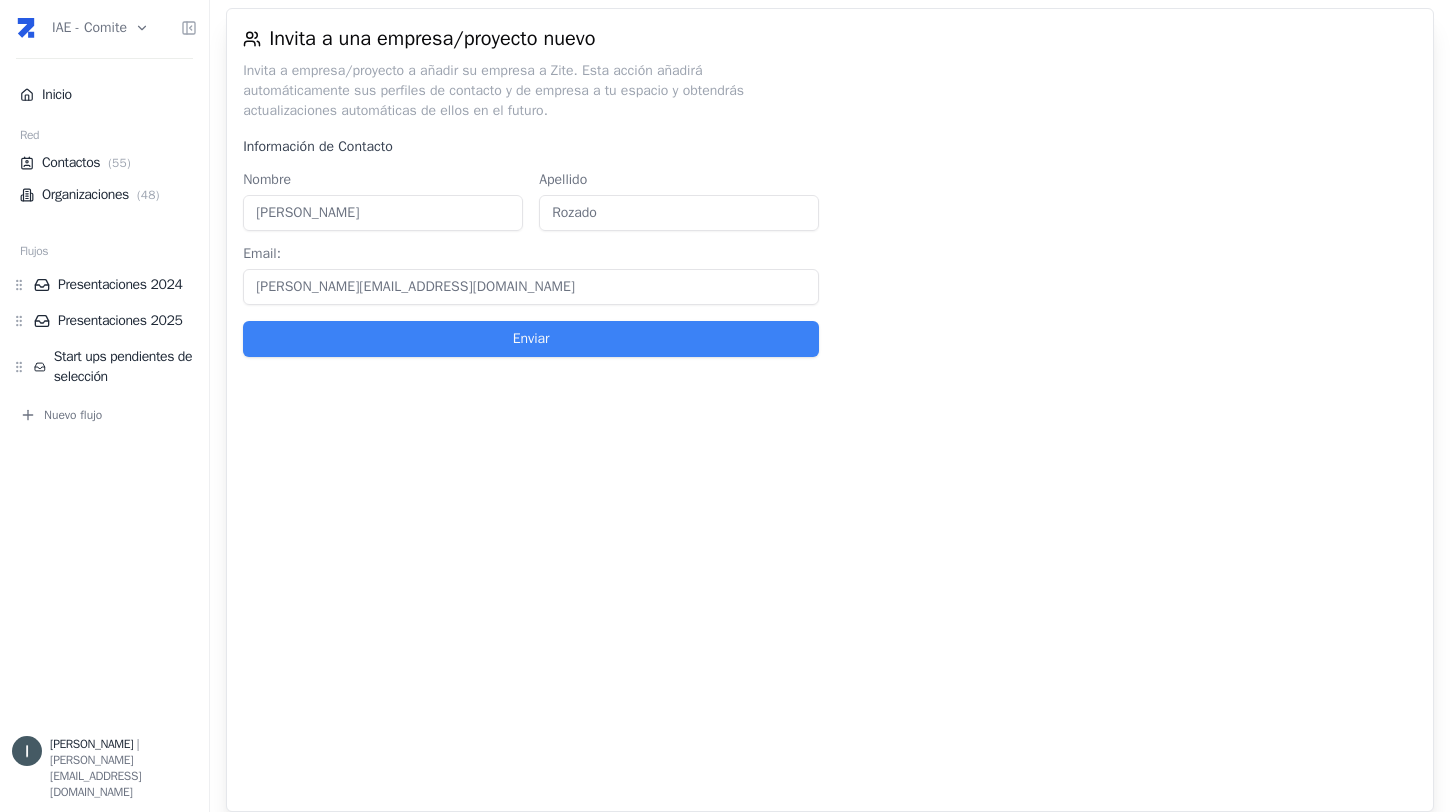click on "[PERSON_NAME][EMAIL_ADDRESS][DOMAIN_NAME]" at bounding box center [531, 287] 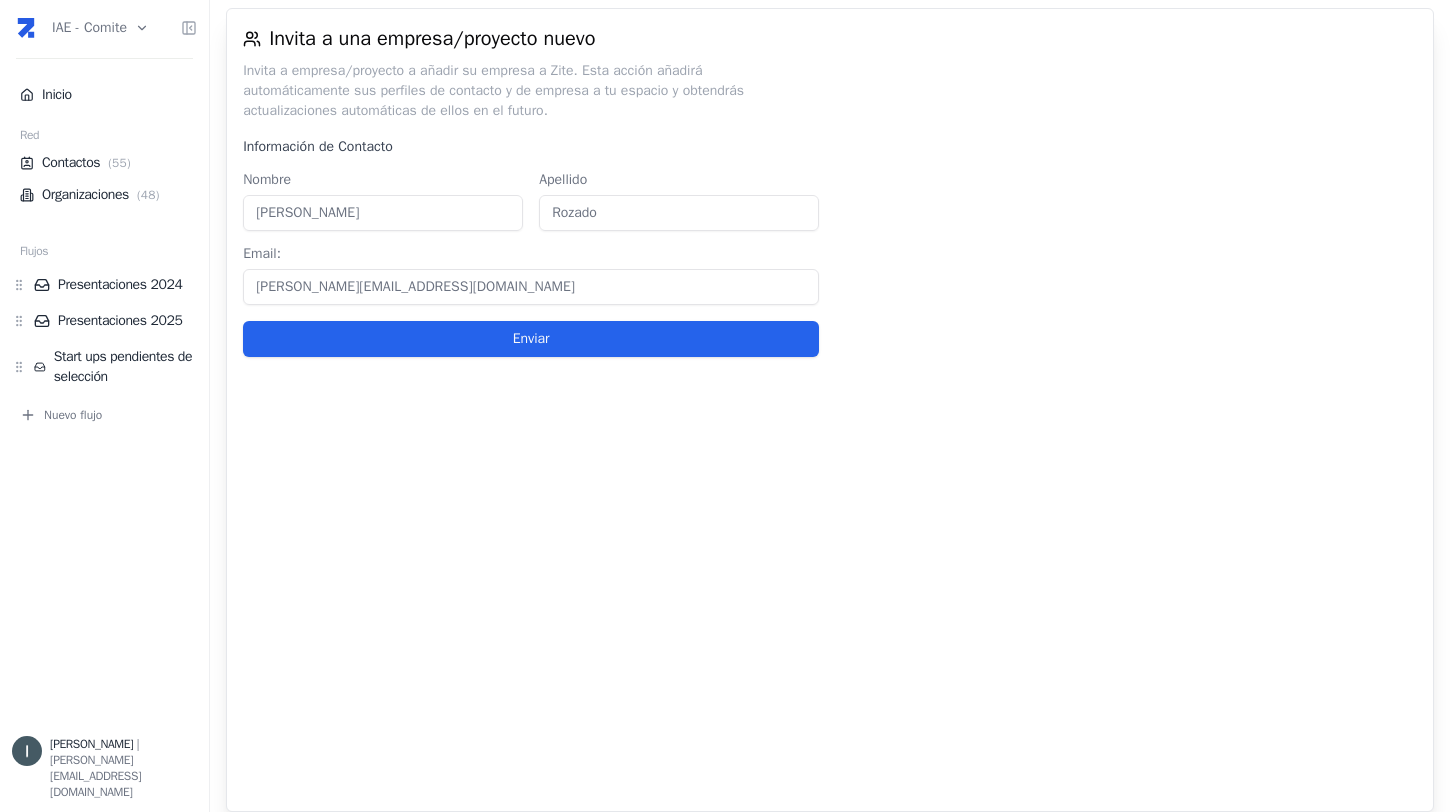click on "Enviar" at bounding box center (531, 339) 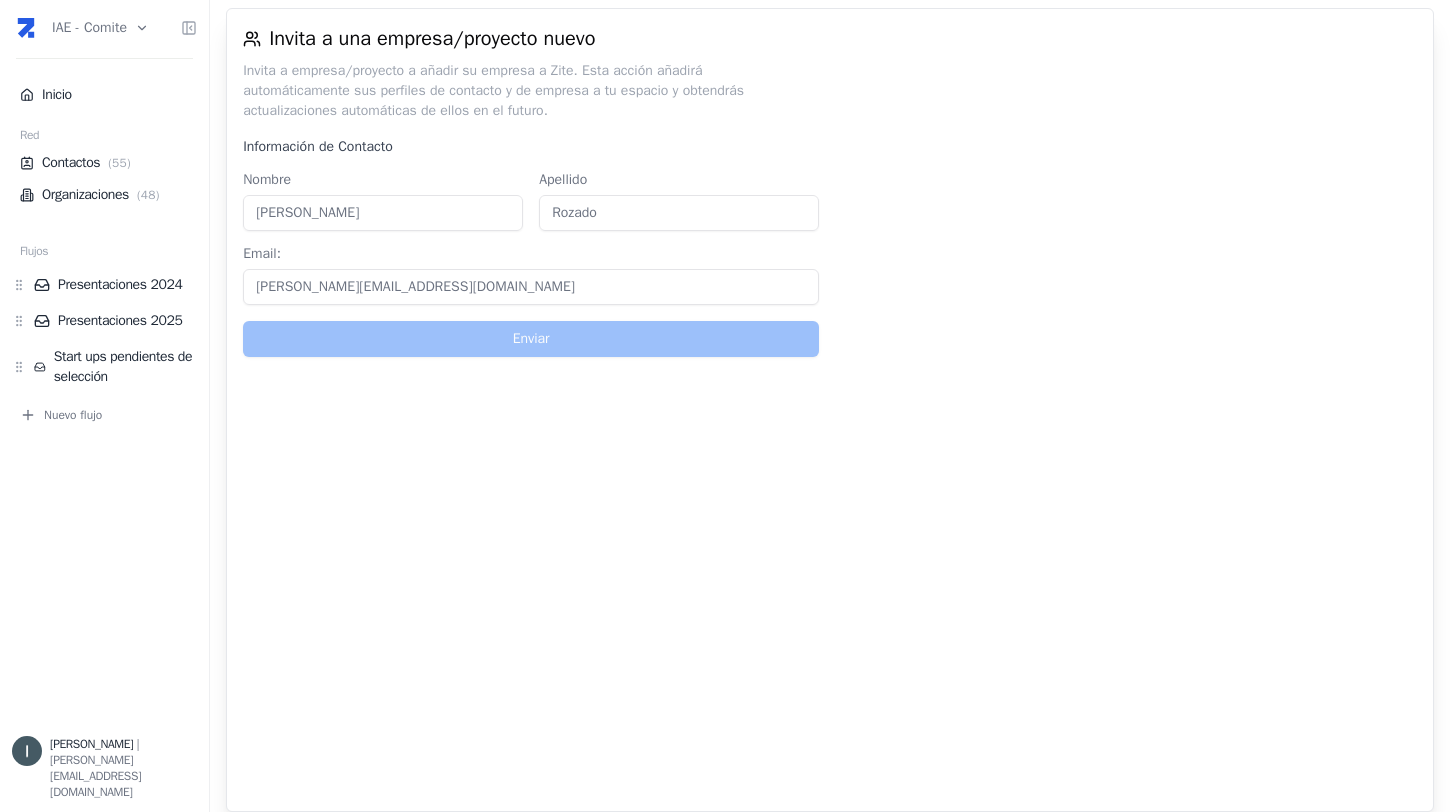 type 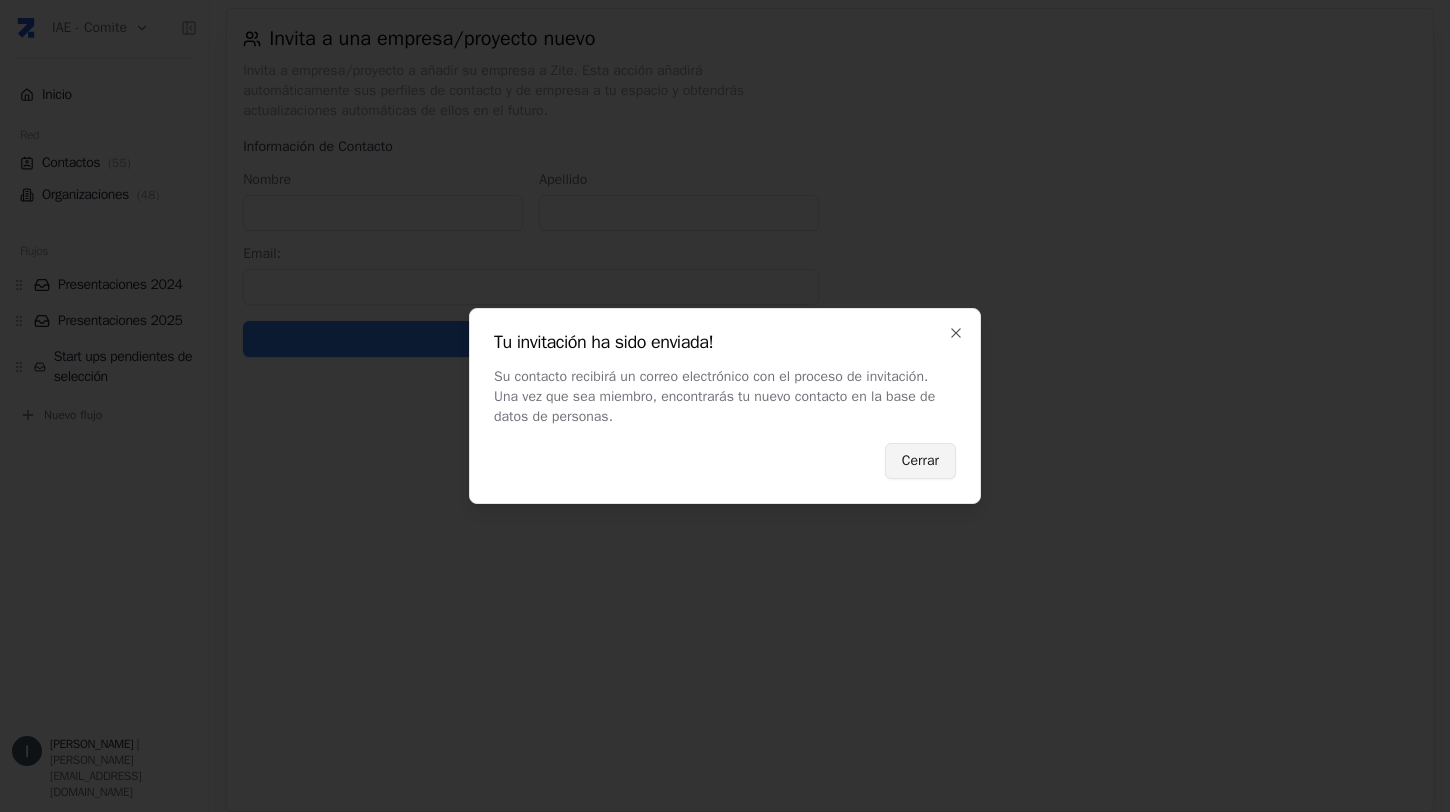 click on "Cerrar" at bounding box center [920, 461] 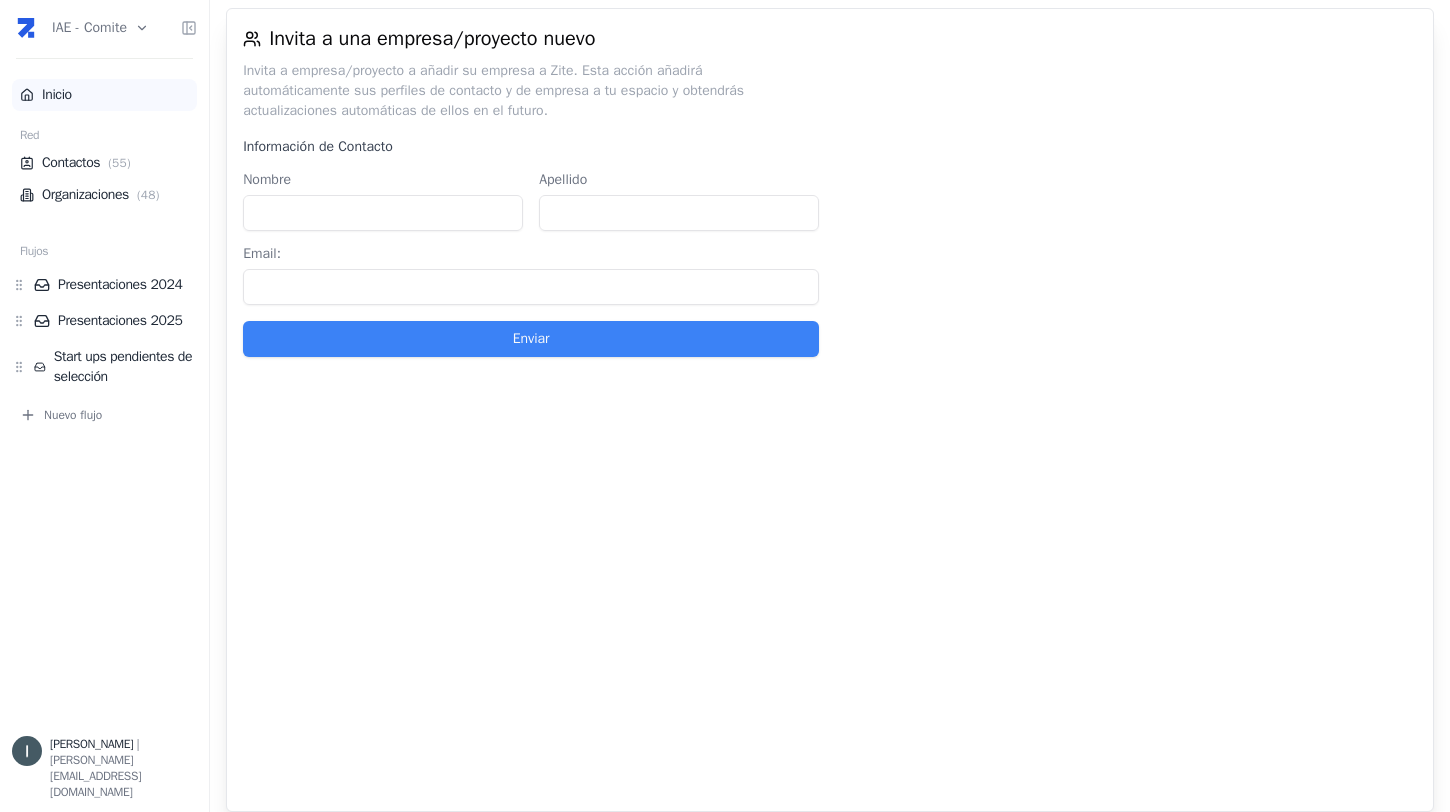click on "Inicio" at bounding box center [104, 95] 